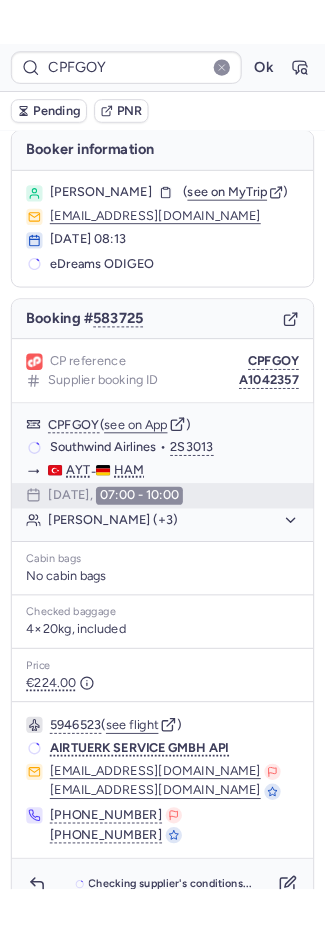 scroll, scrollTop: 0, scrollLeft: 0, axis: both 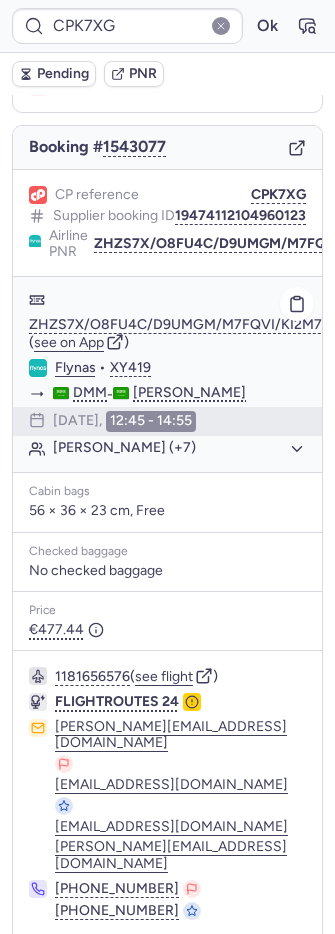type on "CPFGOY" 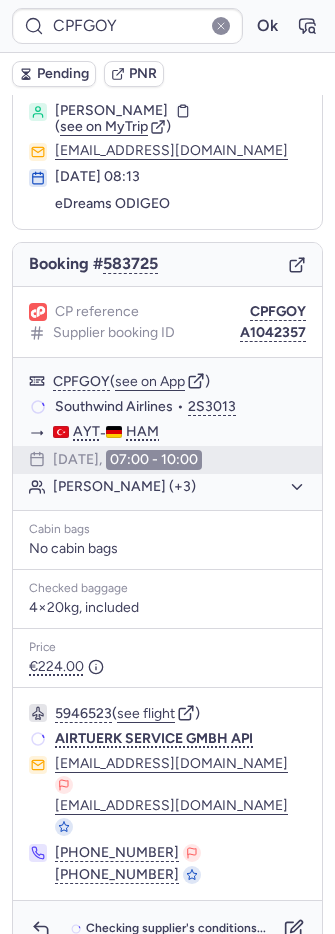 scroll, scrollTop: 35, scrollLeft: 0, axis: vertical 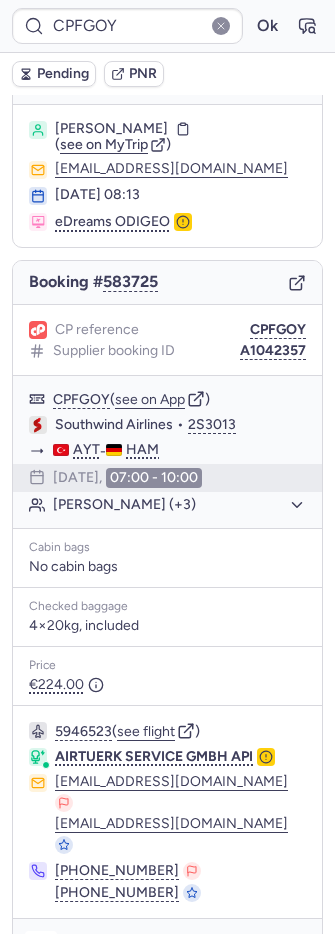 click 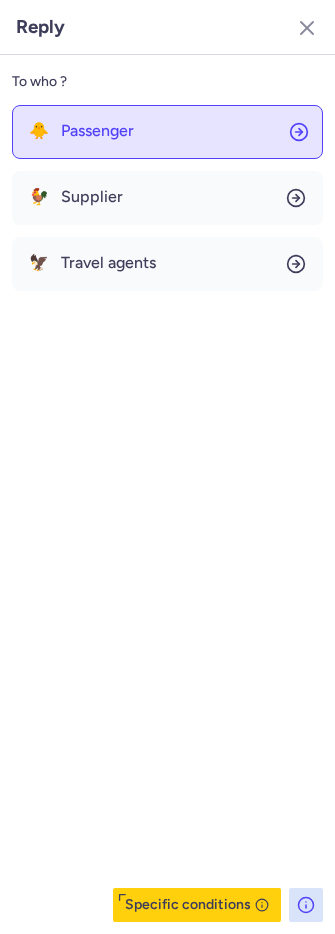 click on "🐥 Passenger" 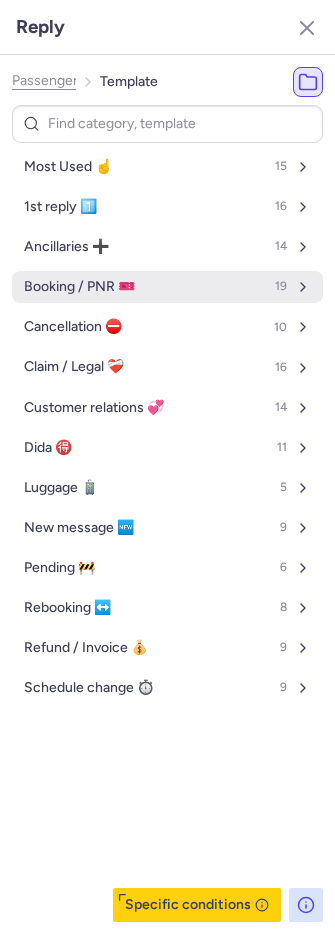 click on "Booking / PNR 🎫 19" at bounding box center [167, 287] 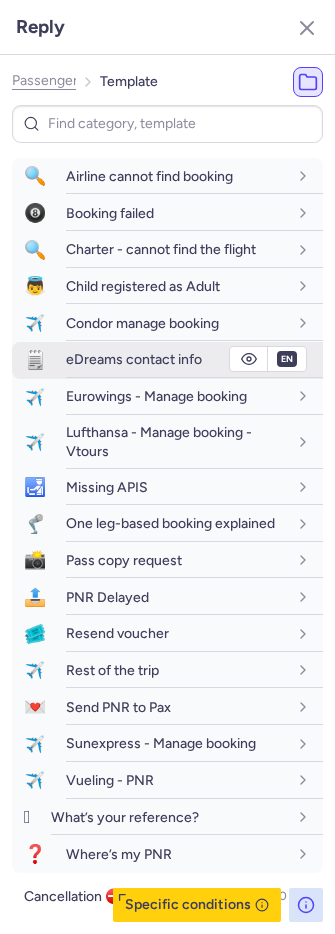 scroll, scrollTop: 159, scrollLeft: 0, axis: vertical 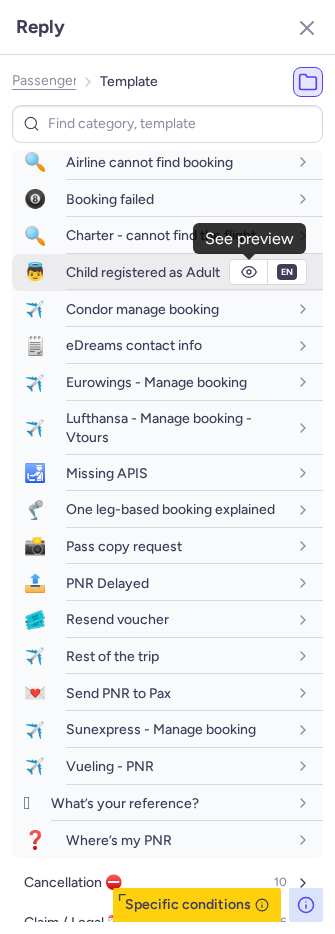 click 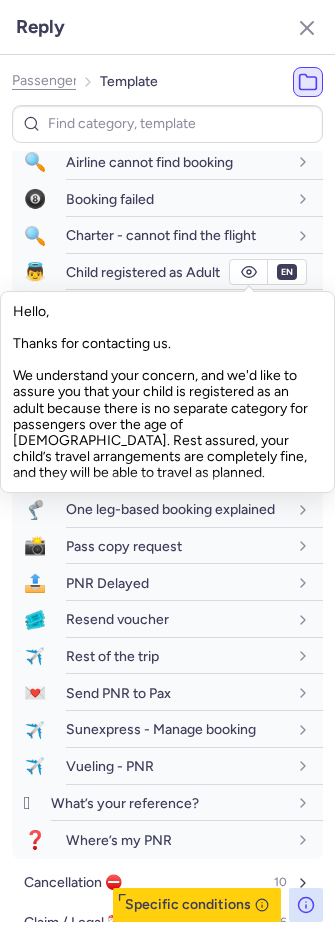 scroll, scrollTop: 65, scrollLeft: 0, axis: vertical 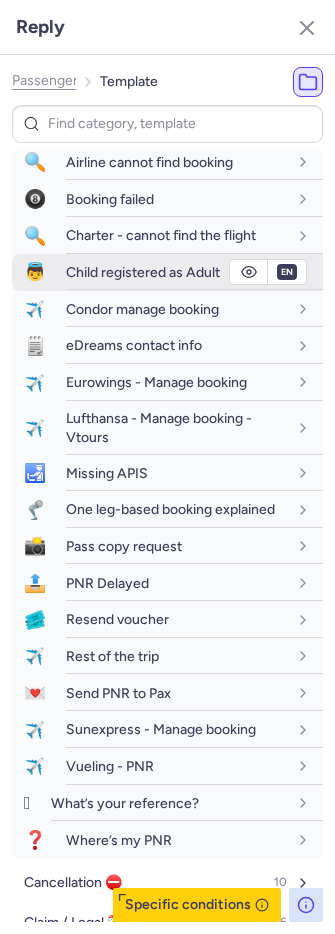 click 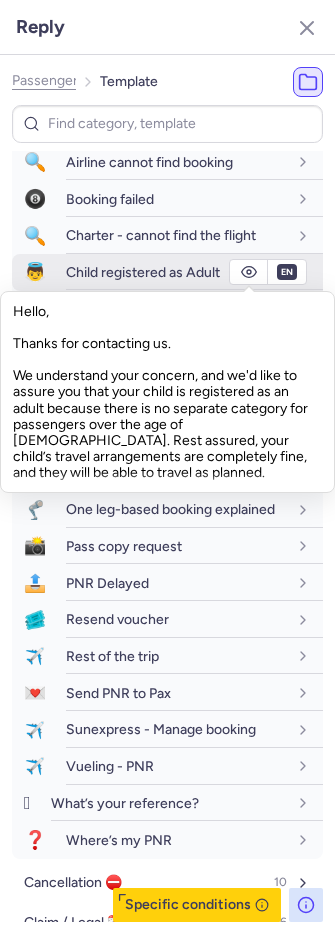 click 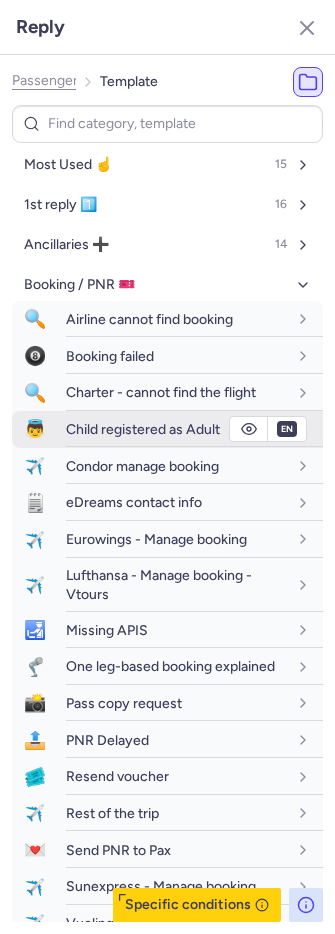 scroll, scrollTop: 0, scrollLeft: 0, axis: both 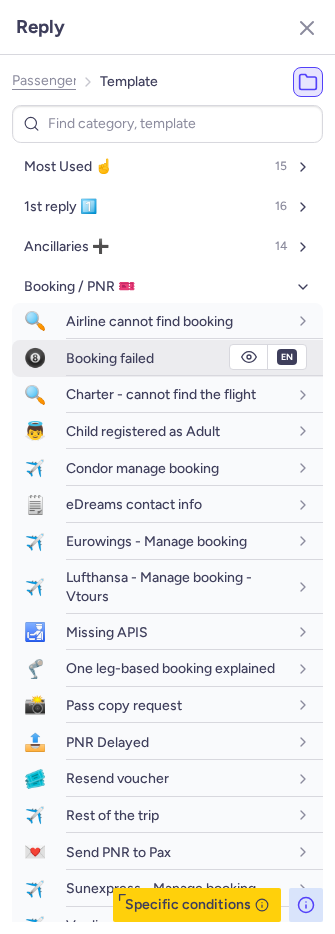 click 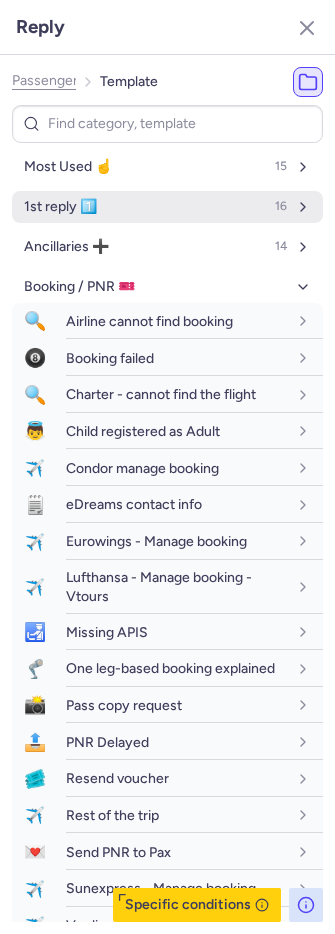 click on "1st reply 1️⃣ 16" at bounding box center (167, 207) 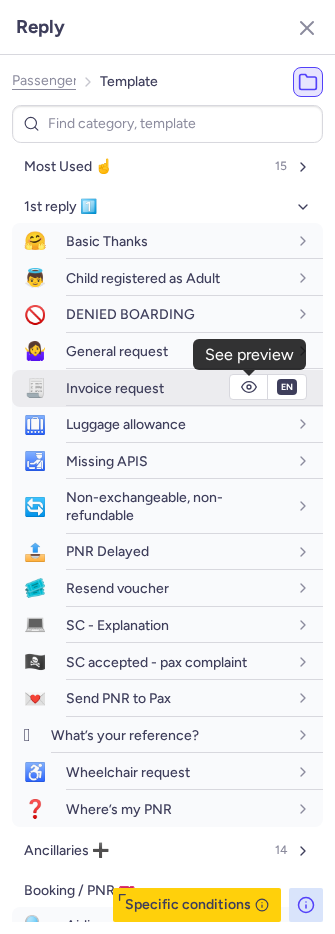 click 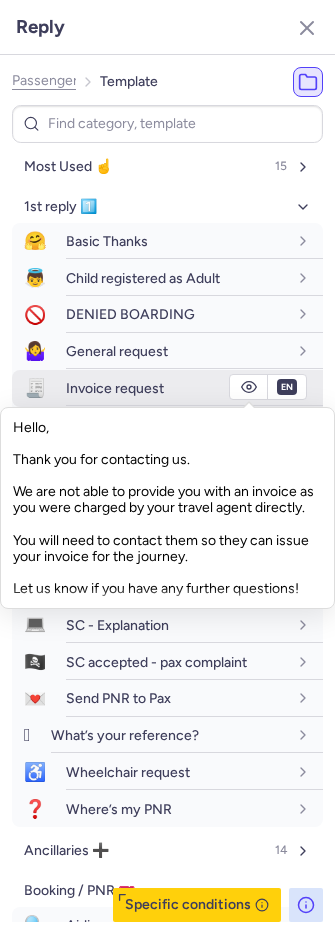 click 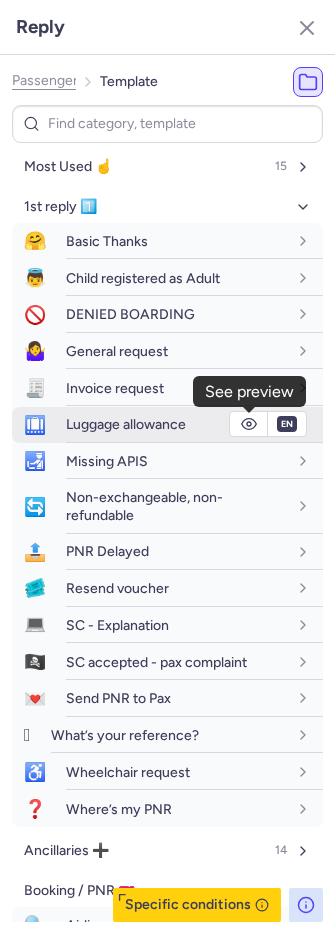 click 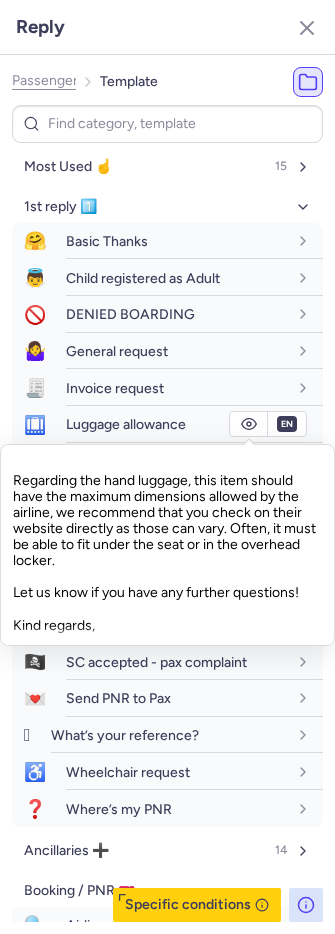 scroll, scrollTop: 113, scrollLeft: 0, axis: vertical 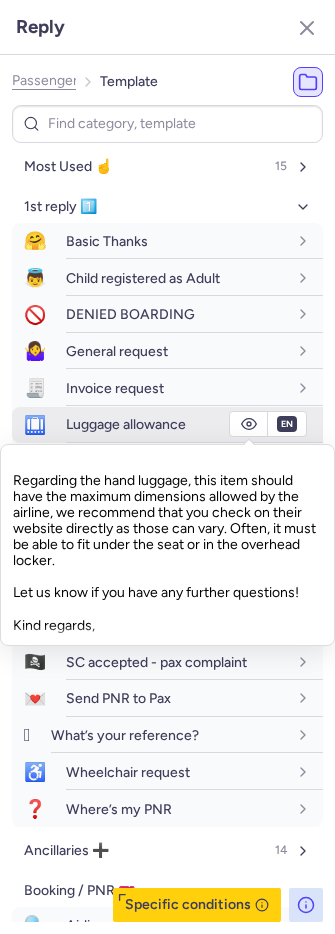 click on "fr en de nl pt es it ru en" at bounding box center (268, 424) 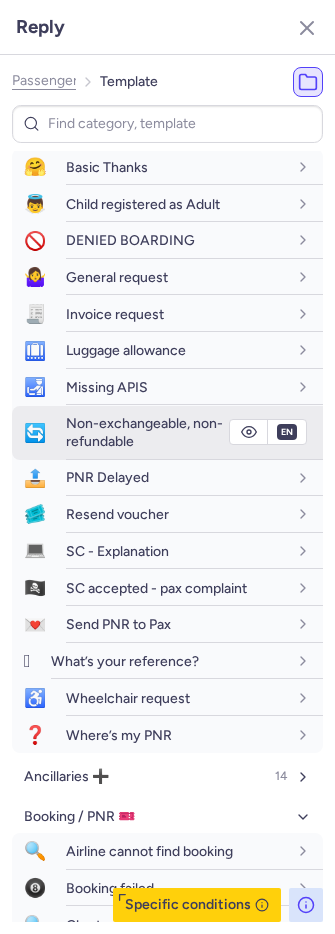 scroll, scrollTop: 106, scrollLeft: 0, axis: vertical 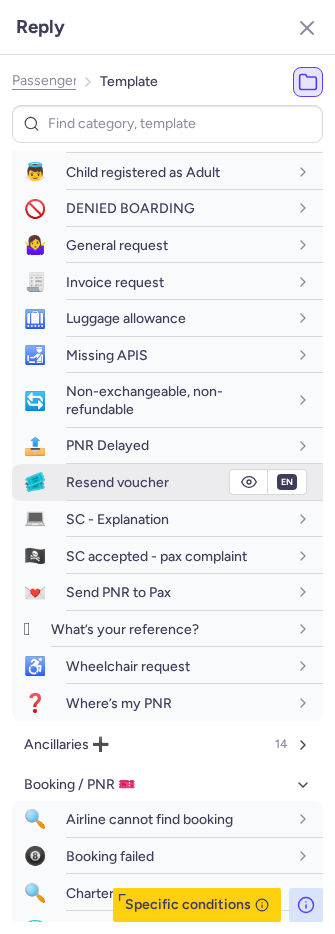 click 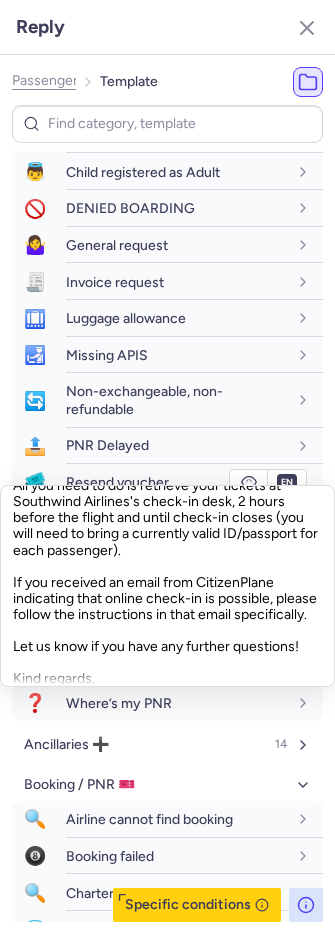 scroll, scrollTop: 242, scrollLeft: 0, axis: vertical 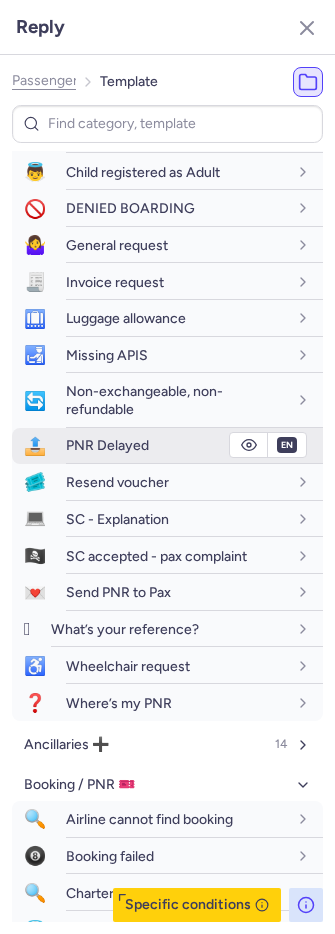 click 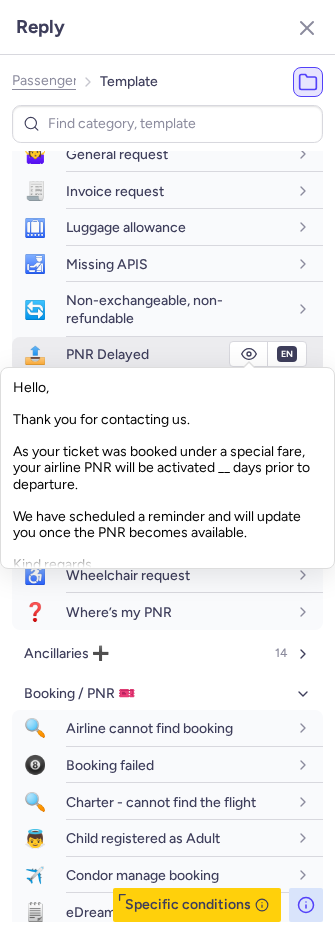 scroll, scrollTop: 214, scrollLeft: 0, axis: vertical 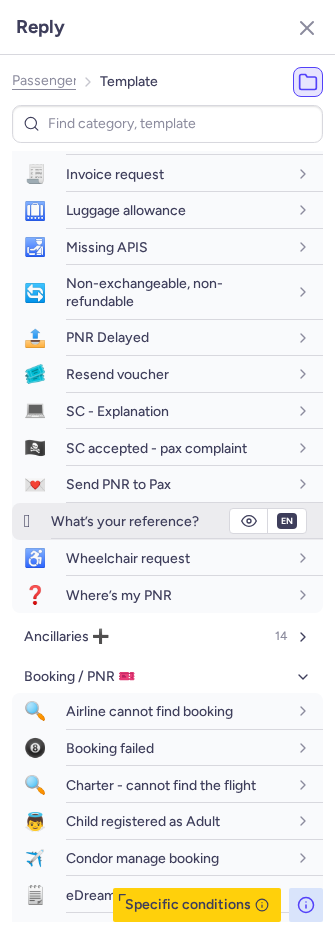 click 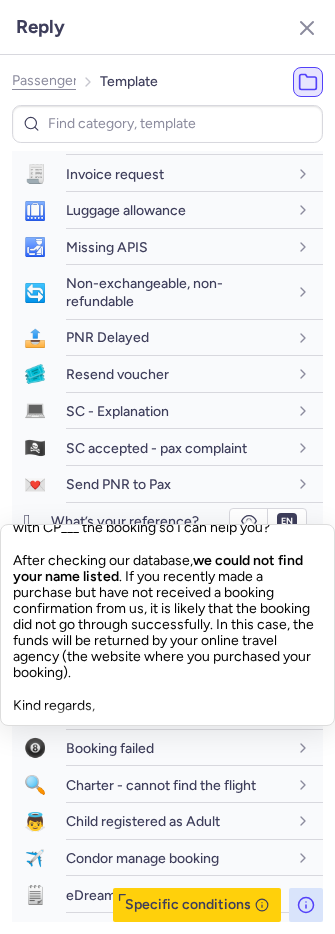 scroll, scrollTop: 0, scrollLeft: 0, axis: both 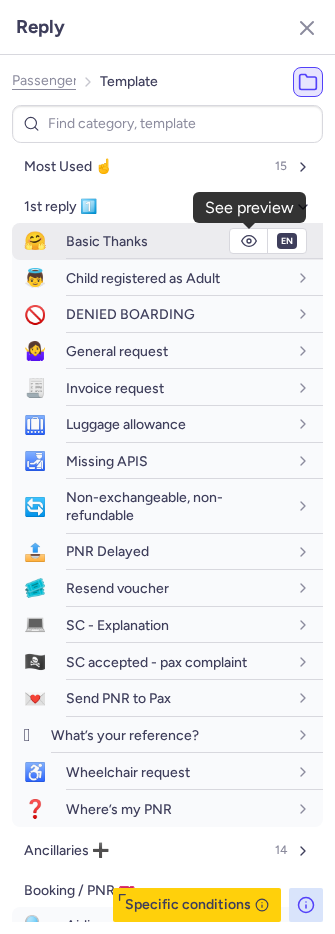 click 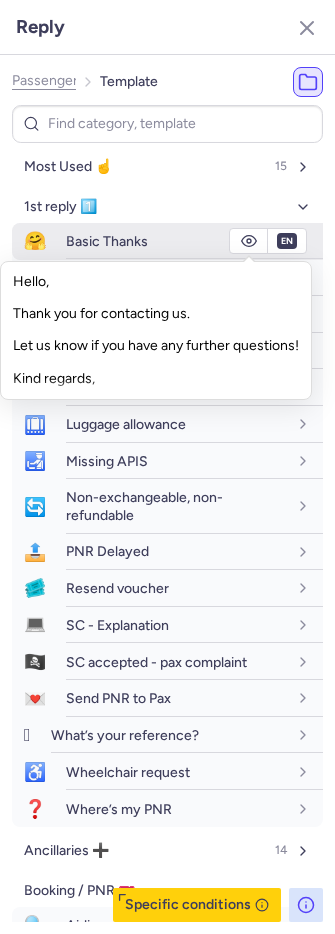 click 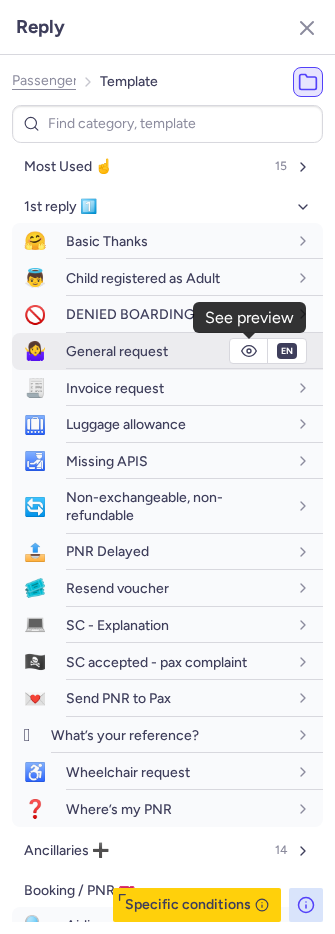 click 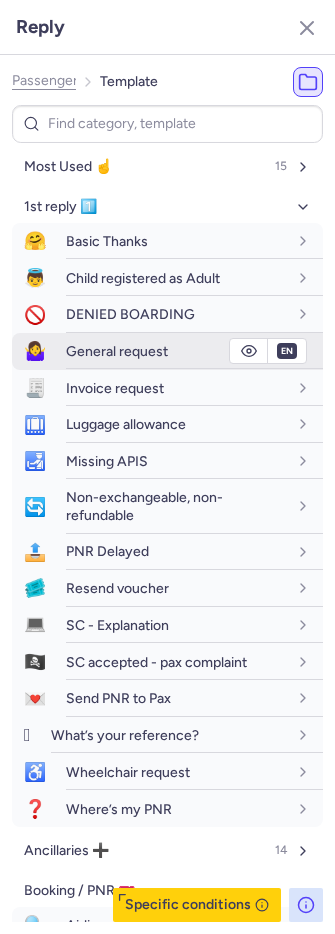 click on "General request" at bounding box center (176, 351) 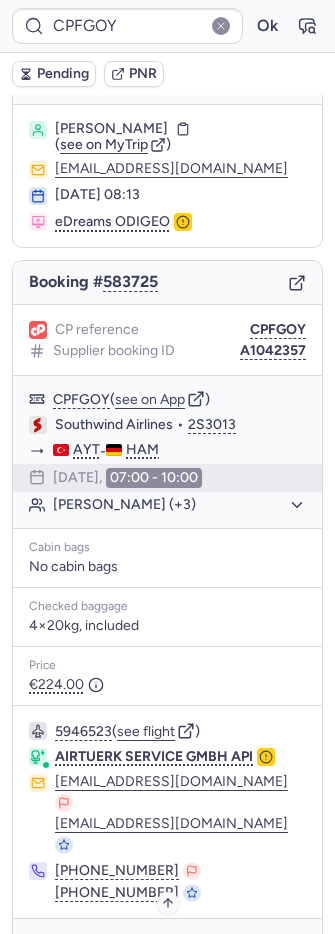 click on "Specific conditions" at bounding box center (168, 947) 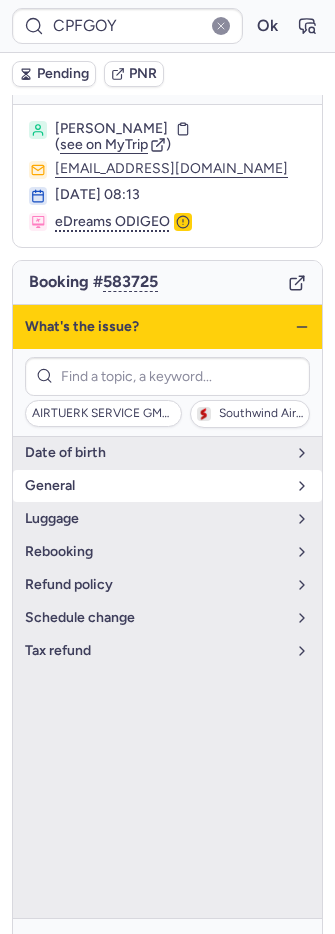 click on "general" at bounding box center (155, 486) 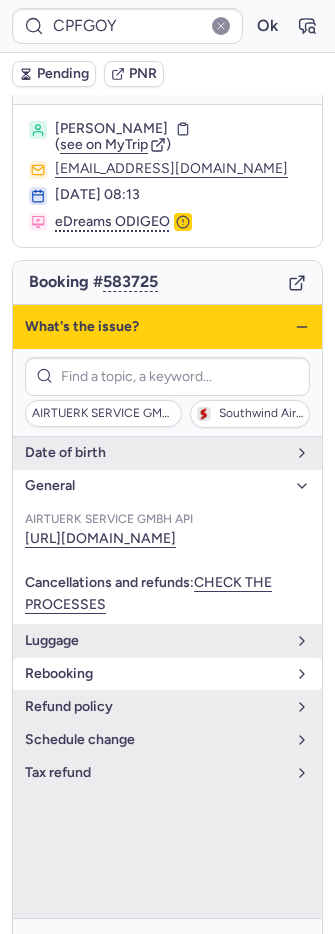 click on "rebooking" at bounding box center [155, 674] 